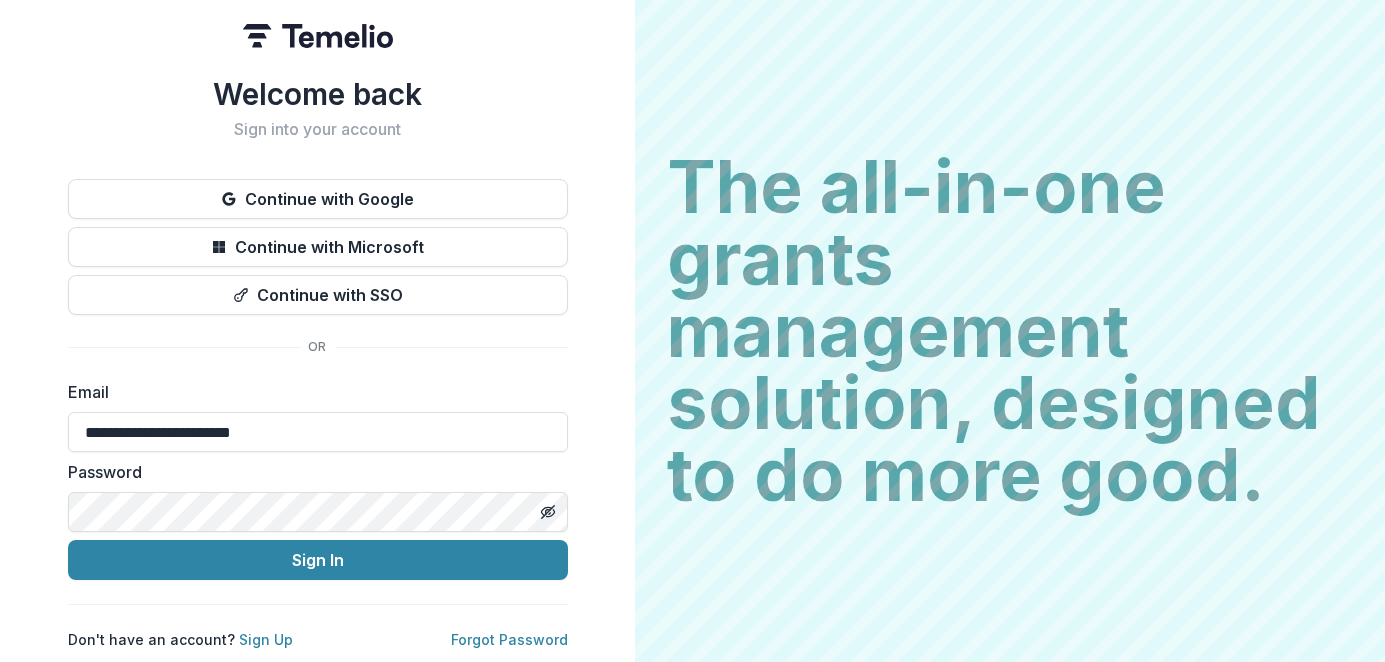scroll, scrollTop: 0, scrollLeft: 0, axis: both 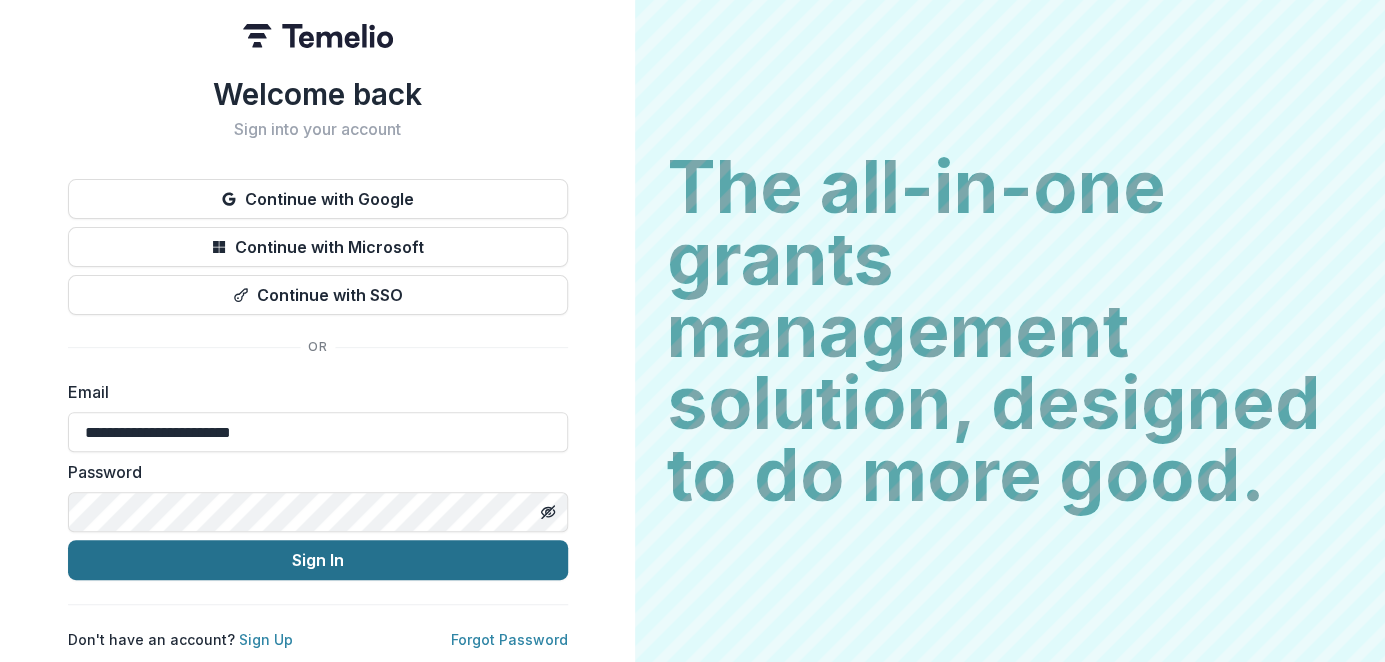 click on "Sign In" at bounding box center (318, 560) 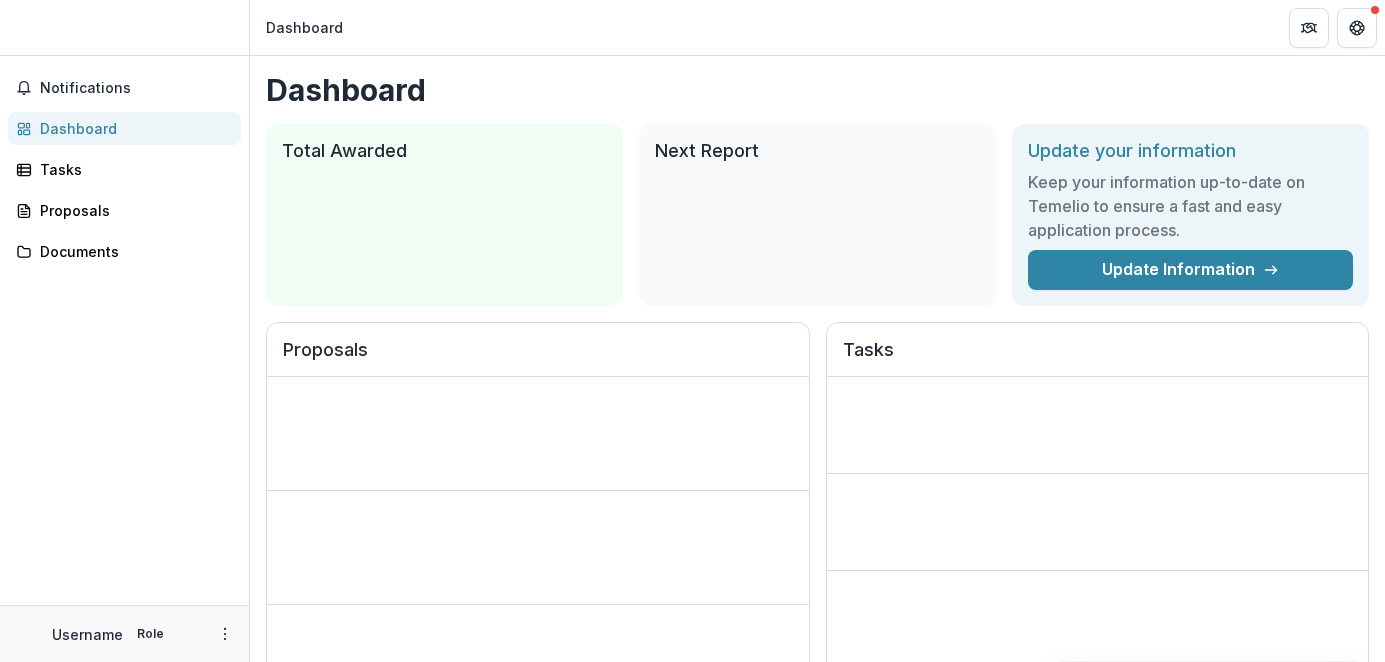 scroll, scrollTop: 0, scrollLeft: 0, axis: both 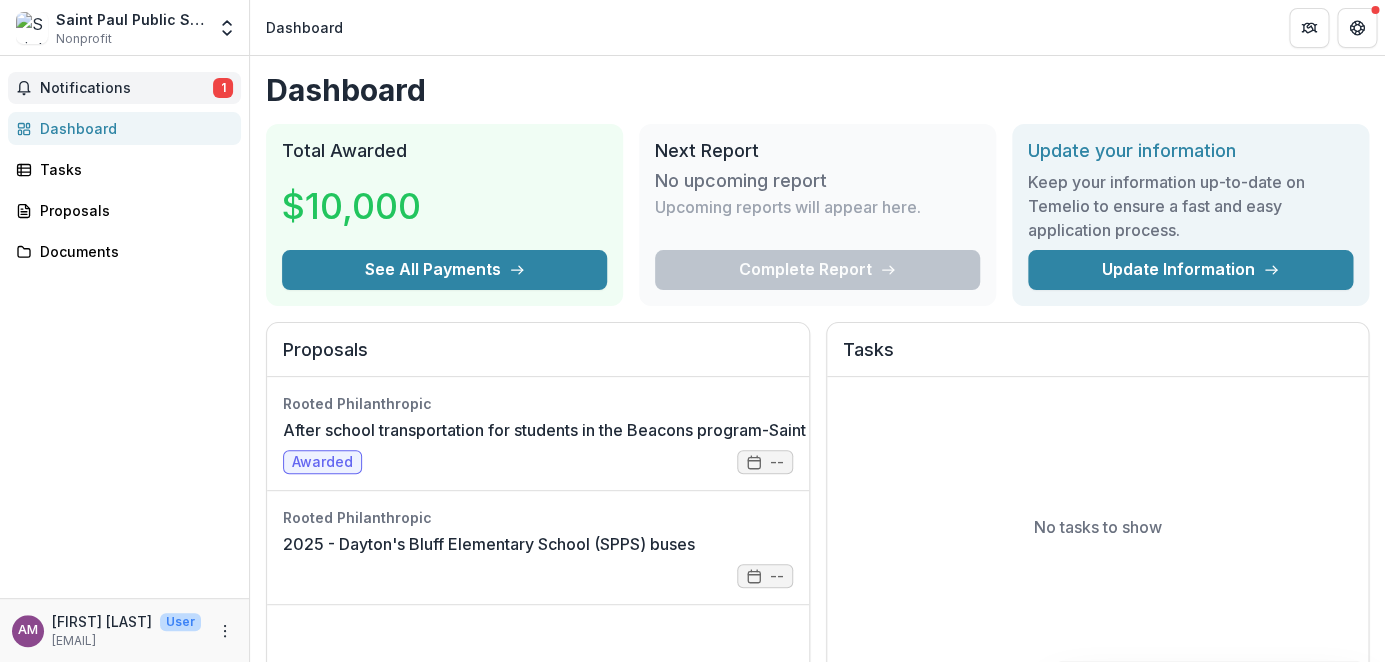click on "Notifications" at bounding box center (126, 88) 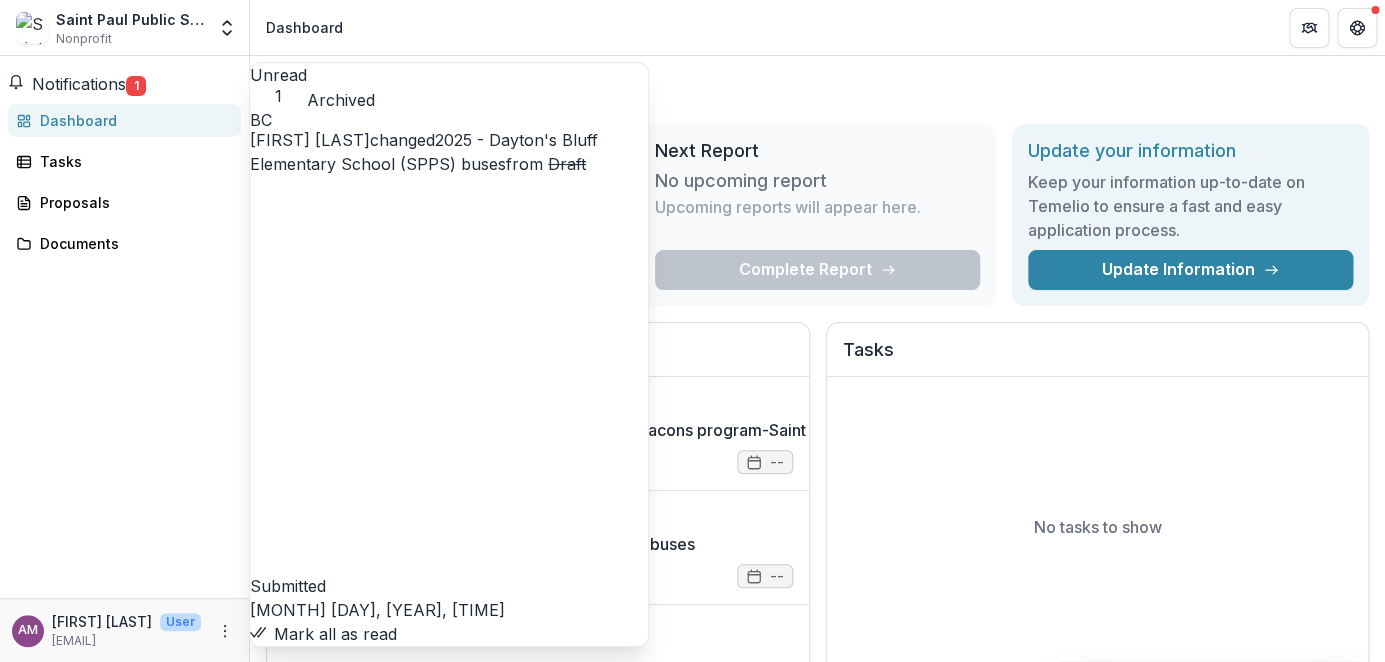 click on "2025 - Dayton's Bluff Elementary School (SPPS) buses" at bounding box center [424, 152] 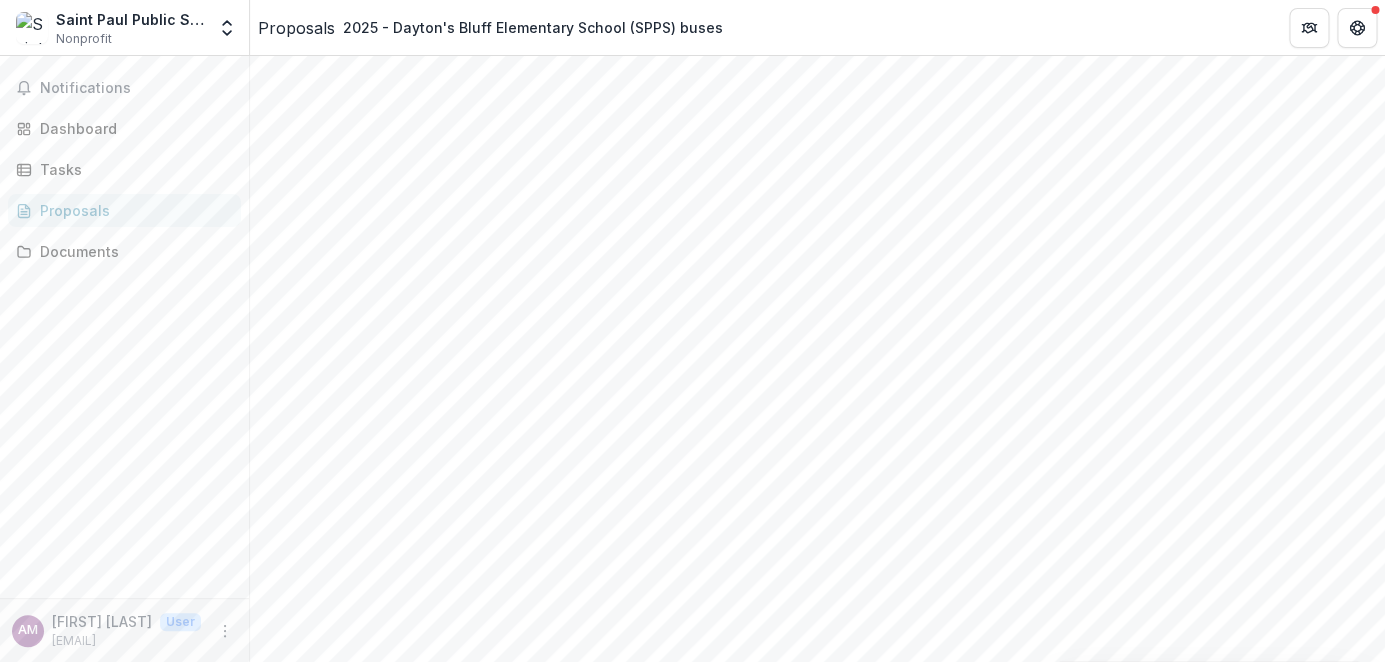 scroll, scrollTop: 0, scrollLeft: 0, axis: both 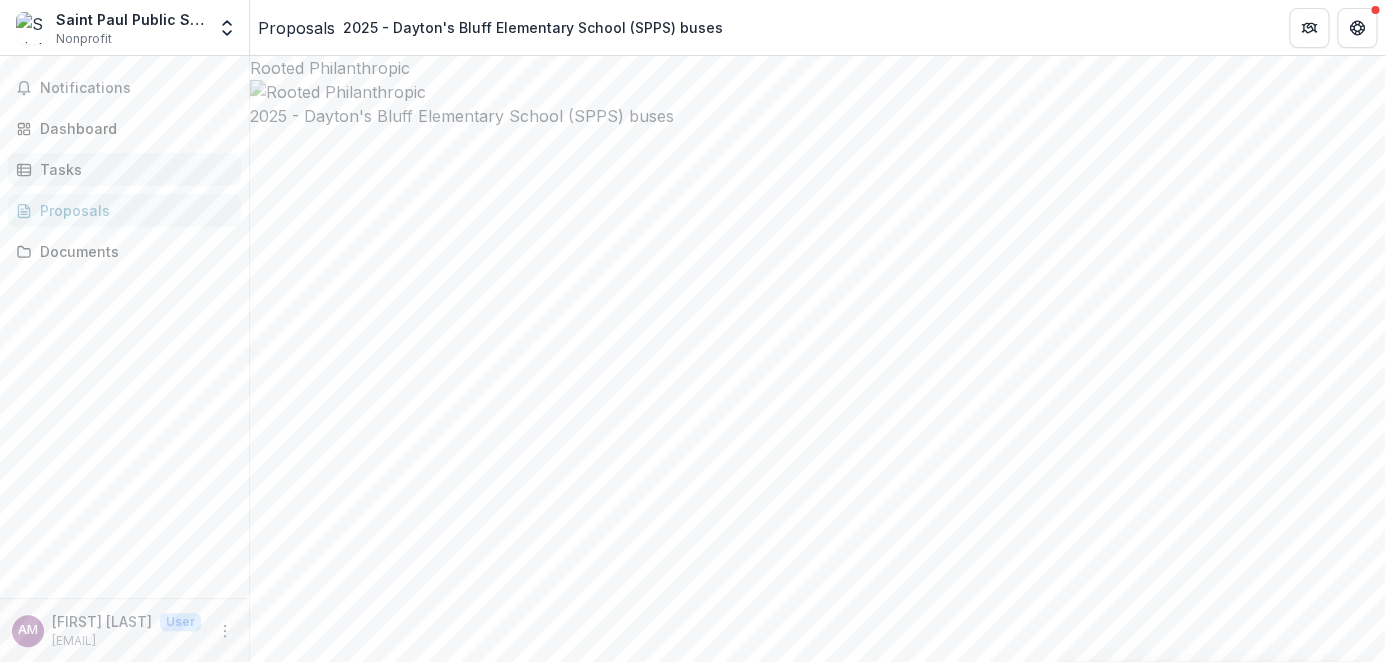 click on "Tasks" at bounding box center [132, 169] 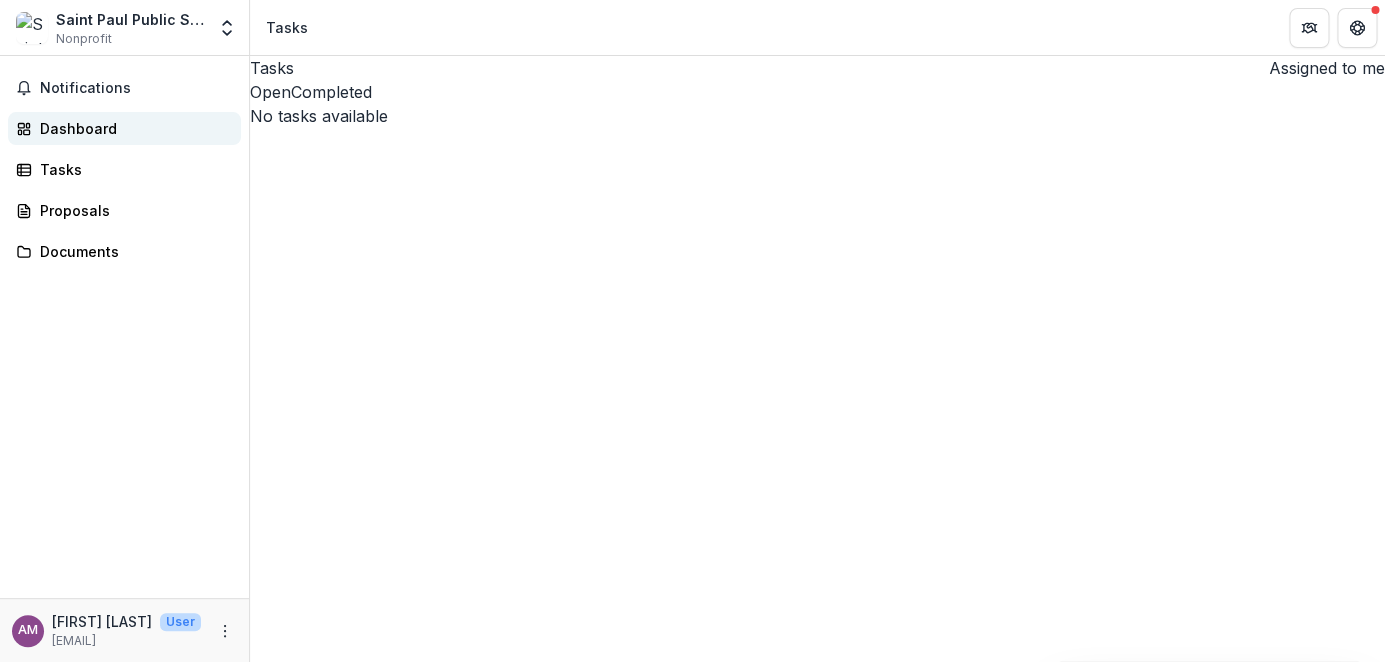 click on "Dashboard" at bounding box center (132, 128) 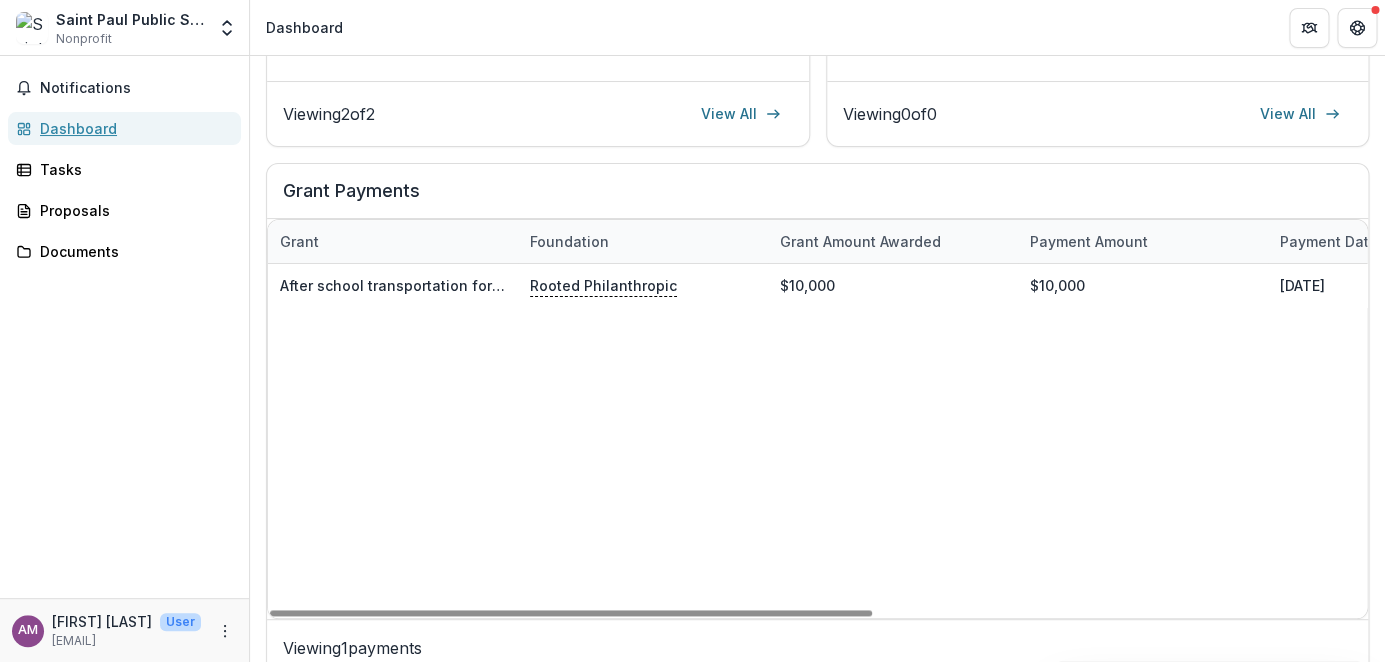 scroll, scrollTop: 597, scrollLeft: 0, axis: vertical 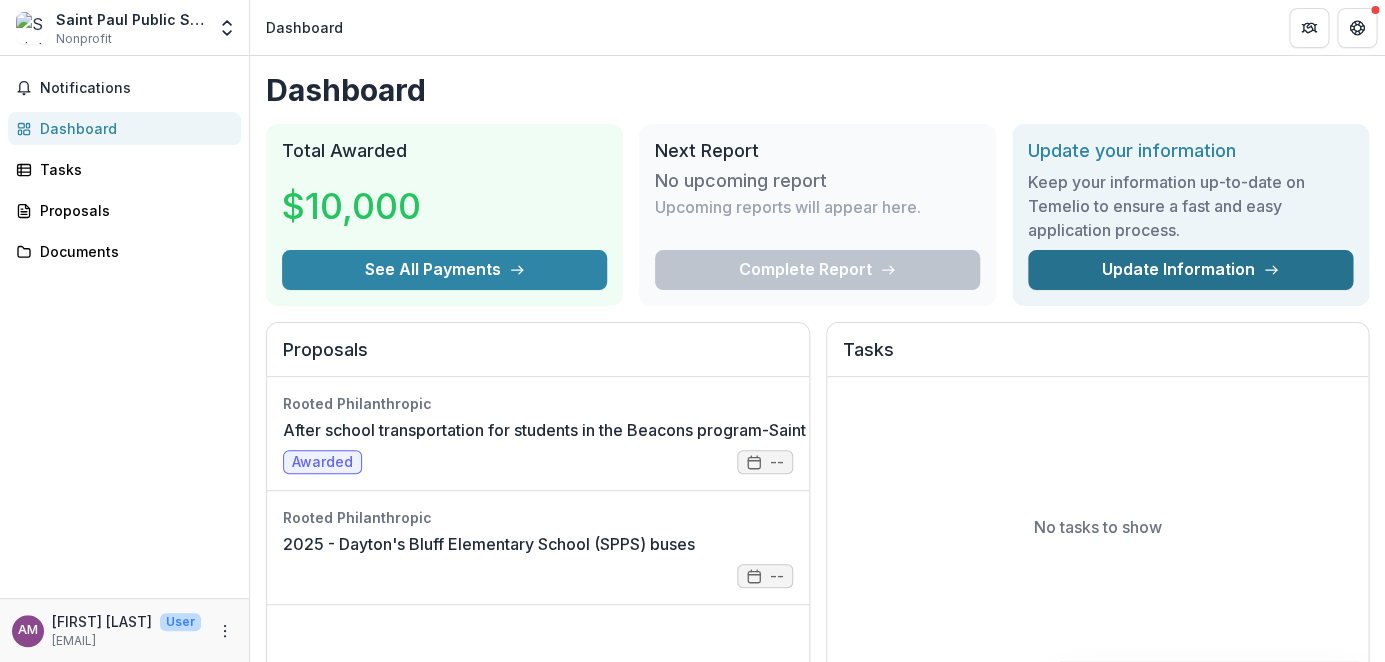 click on "Update Information" at bounding box center [1190, 270] 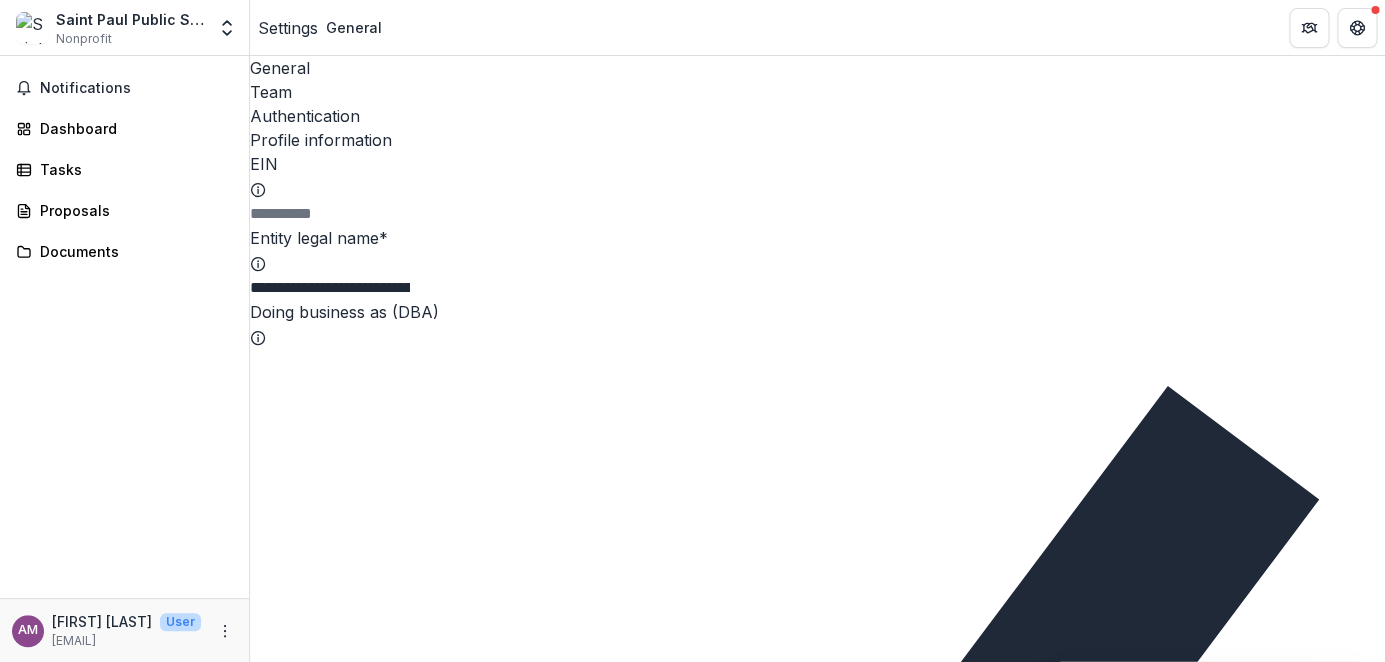 type on "**********" 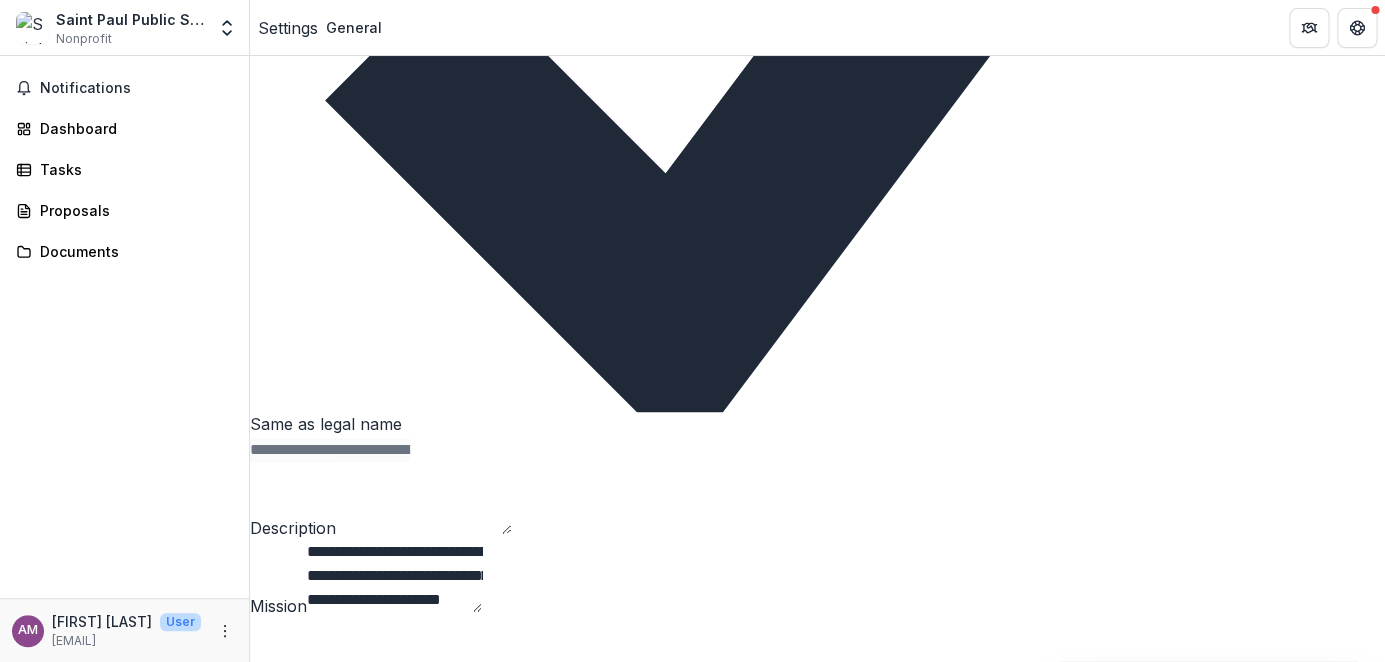 scroll, scrollTop: 0, scrollLeft: 0, axis: both 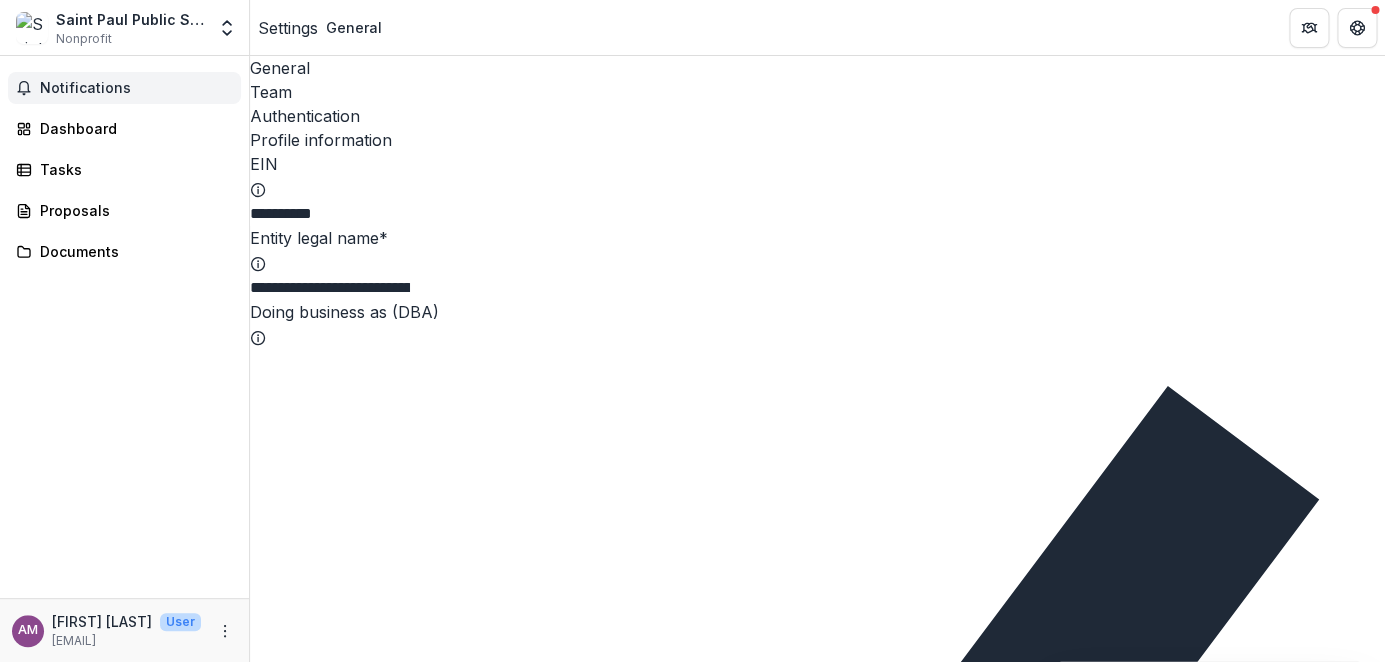 click on "Notifications" at bounding box center (136, 88) 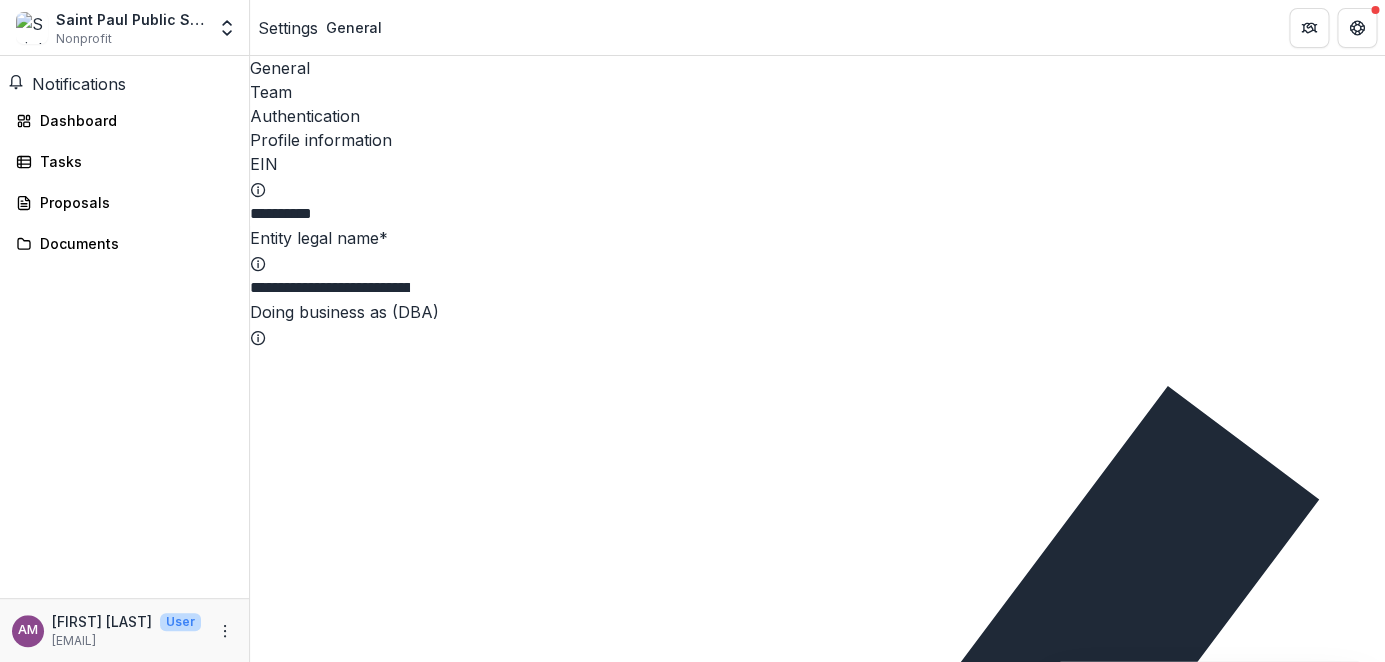 click on "Saint Paul Public Schools ISD#625" at bounding box center [130, 19] 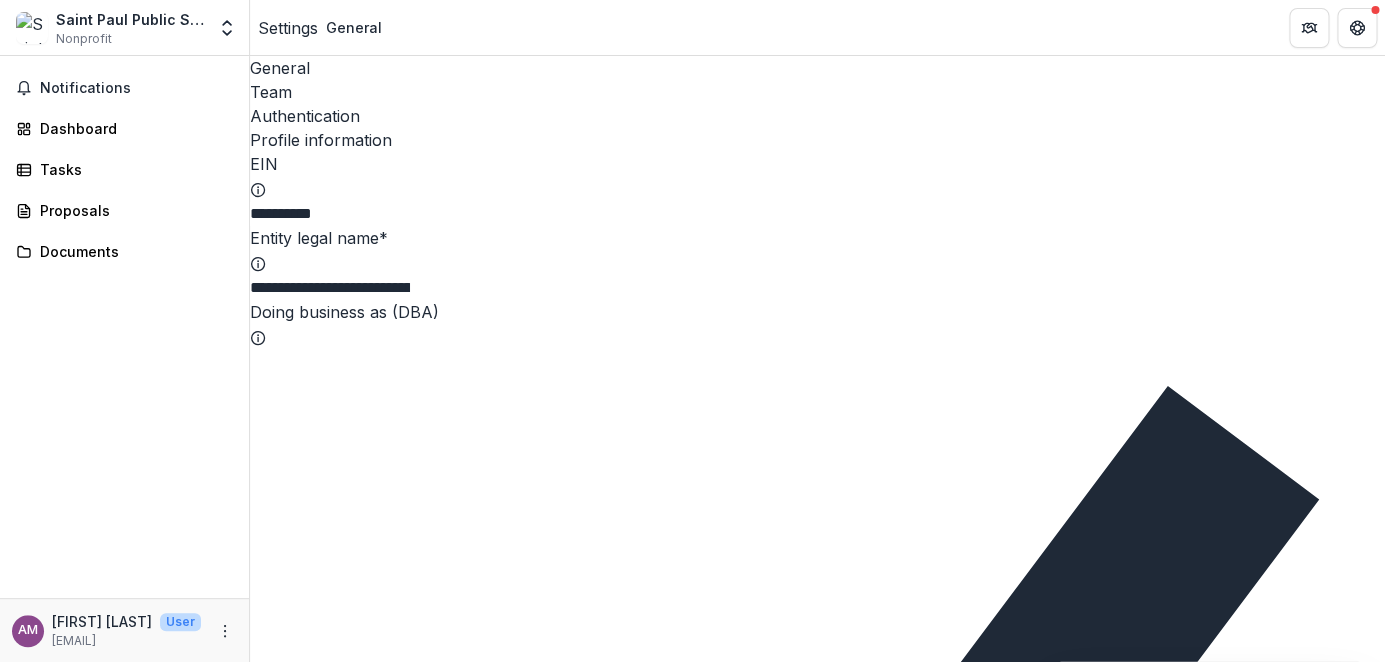 click on "Saint Paul Public Schools ISD#625" at bounding box center (130, 19) 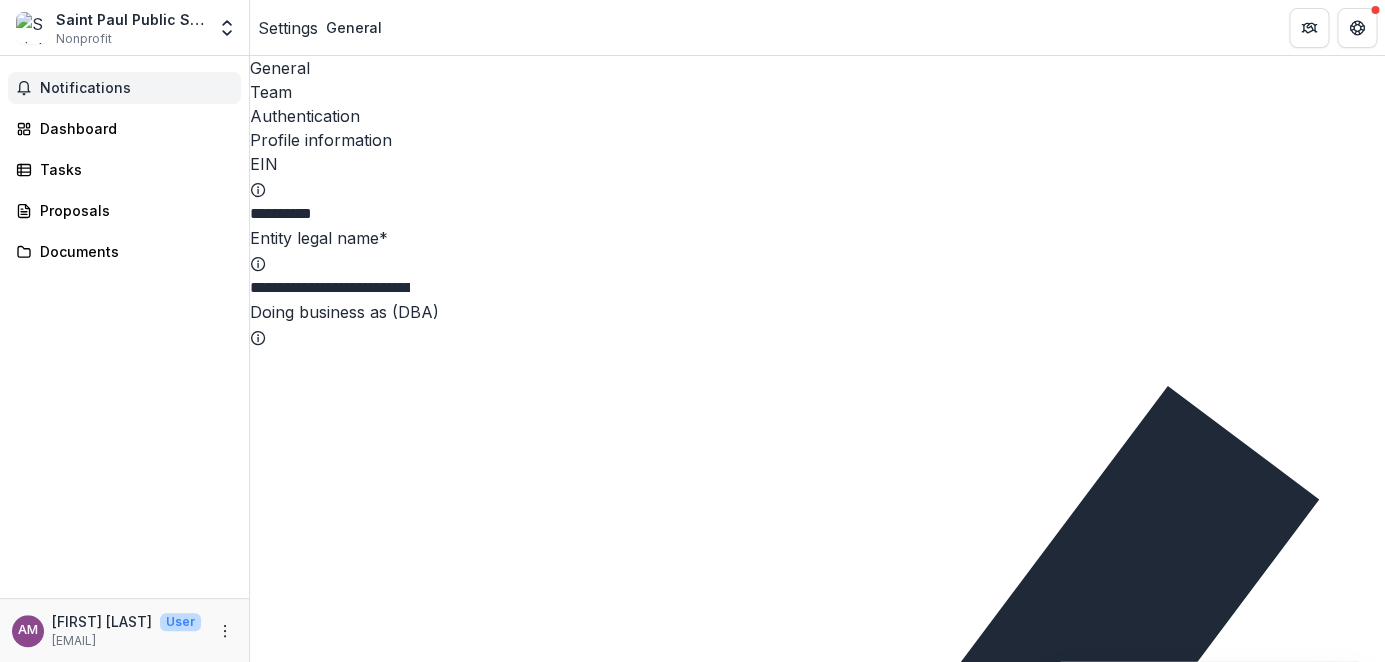 click on "Notifications" at bounding box center [136, 88] 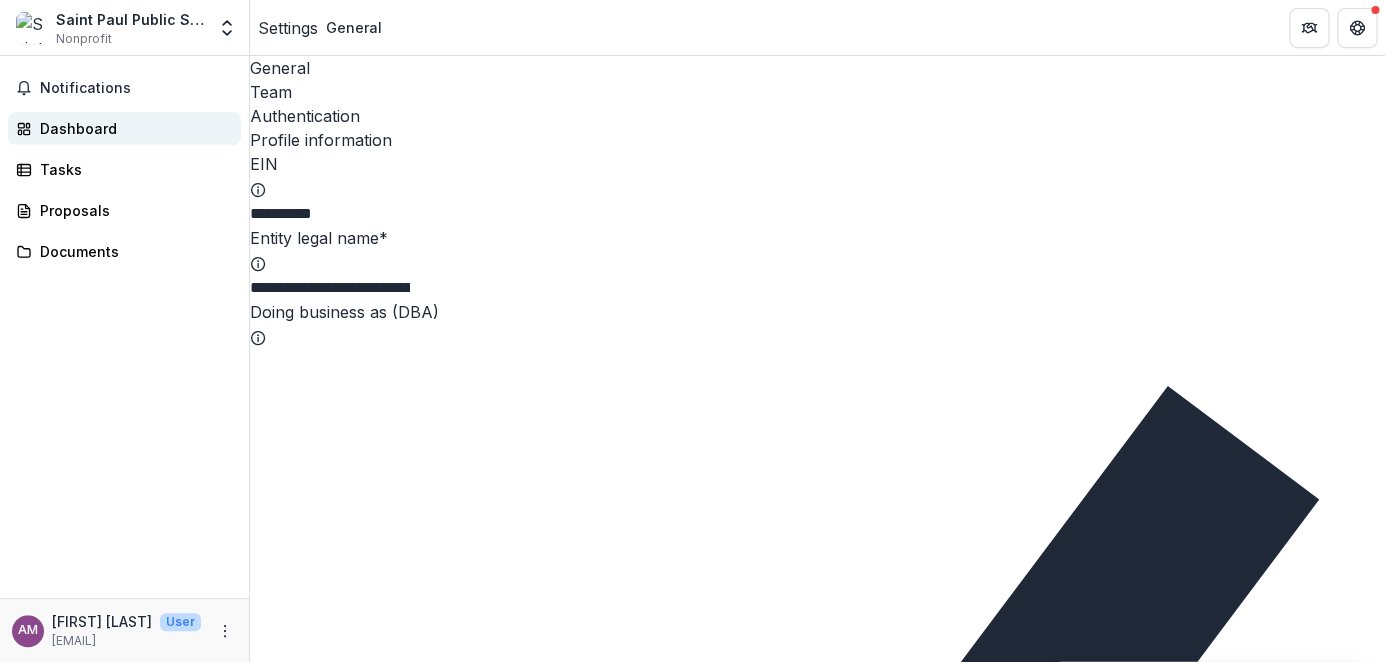 click on "Dashboard" at bounding box center [132, 128] 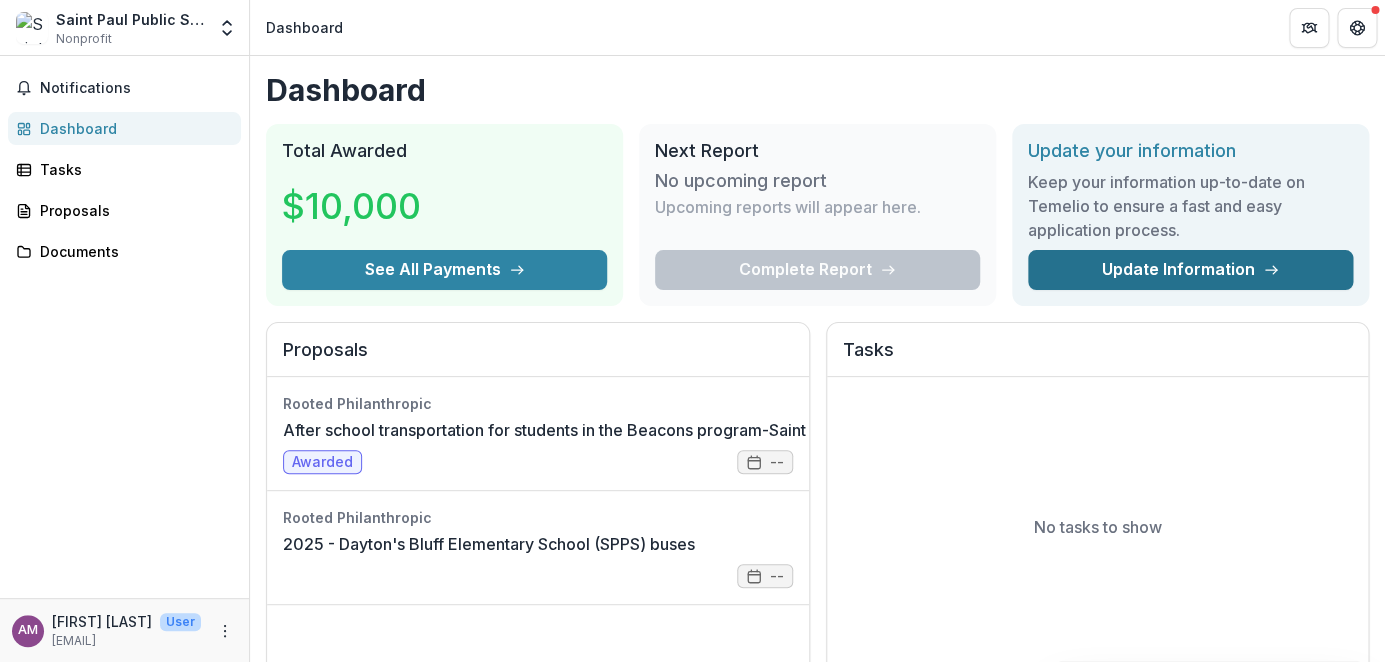 click on "Update Information" at bounding box center (1190, 270) 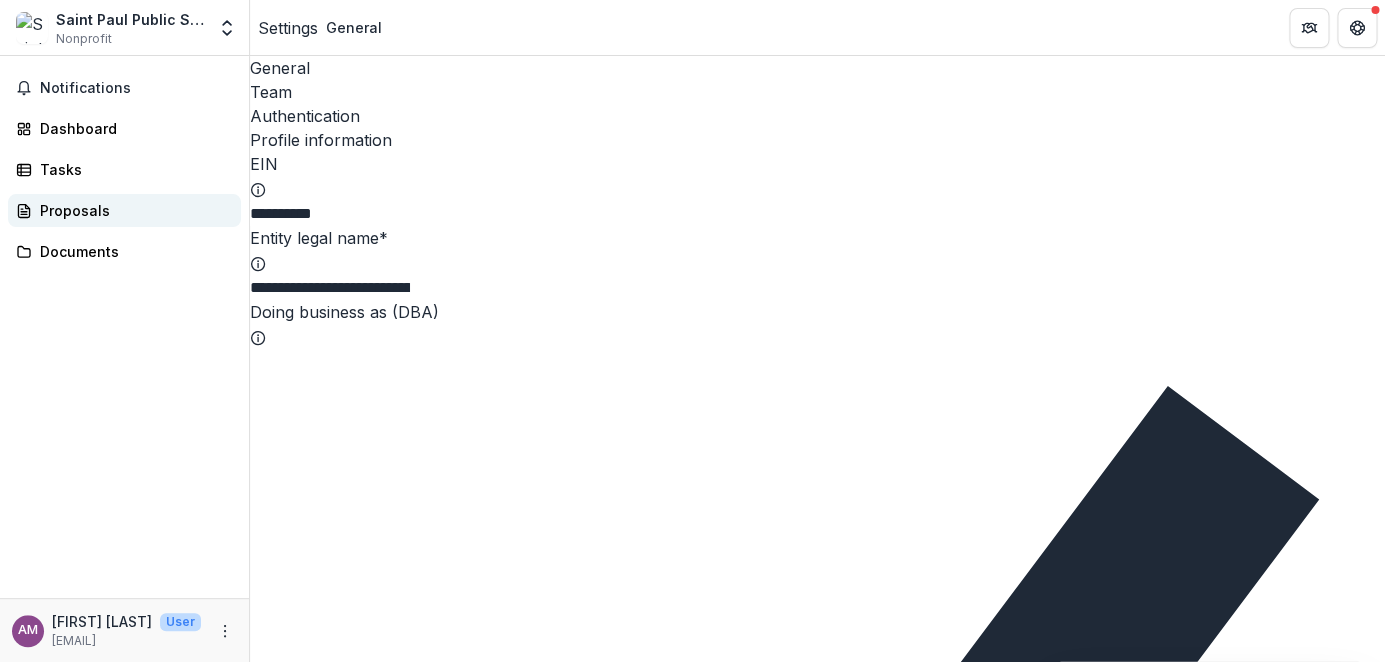 click on "Proposals" at bounding box center [132, 210] 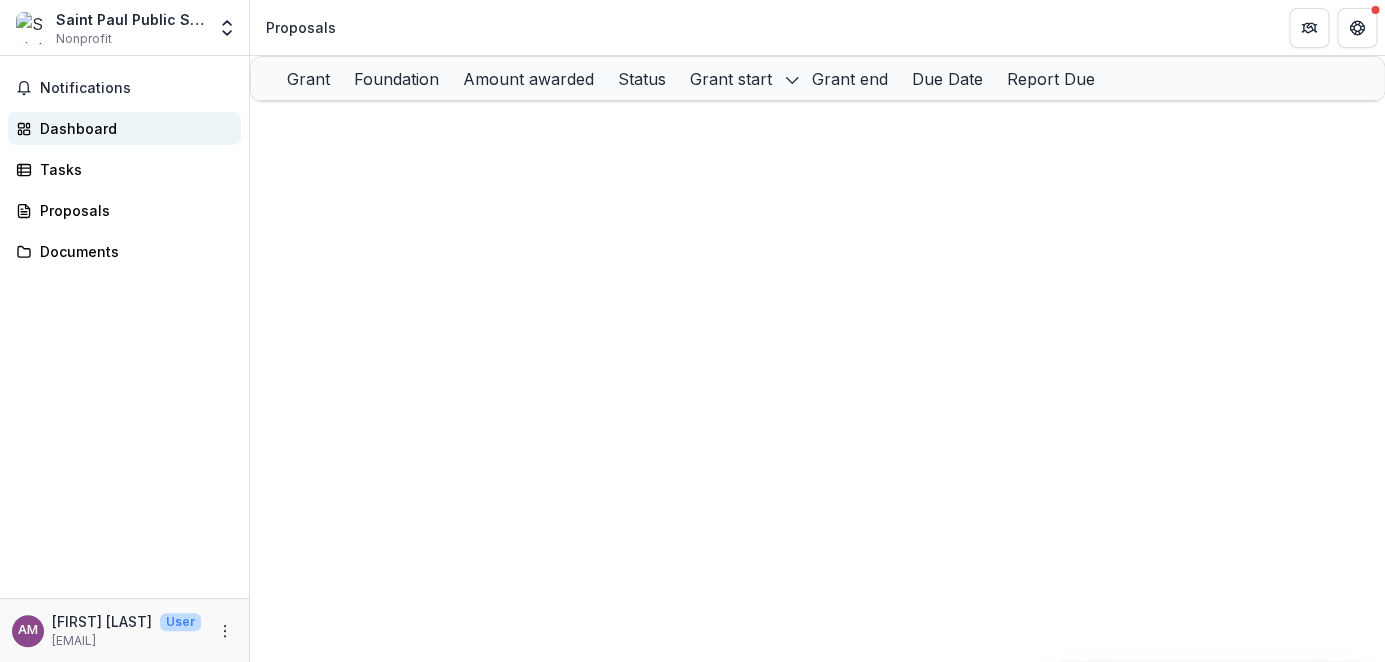 click on "Dashboard" at bounding box center [132, 128] 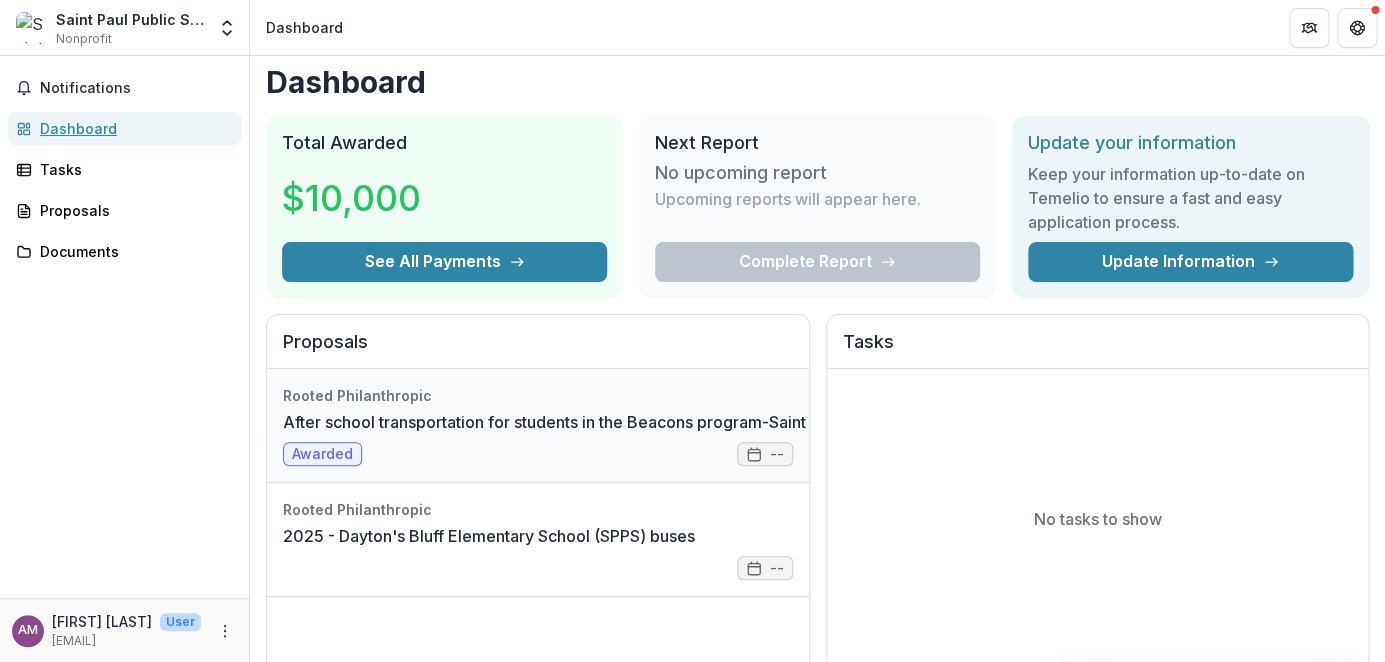 scroll, scrollTop: 0, scrollLeft: 0, axis: both 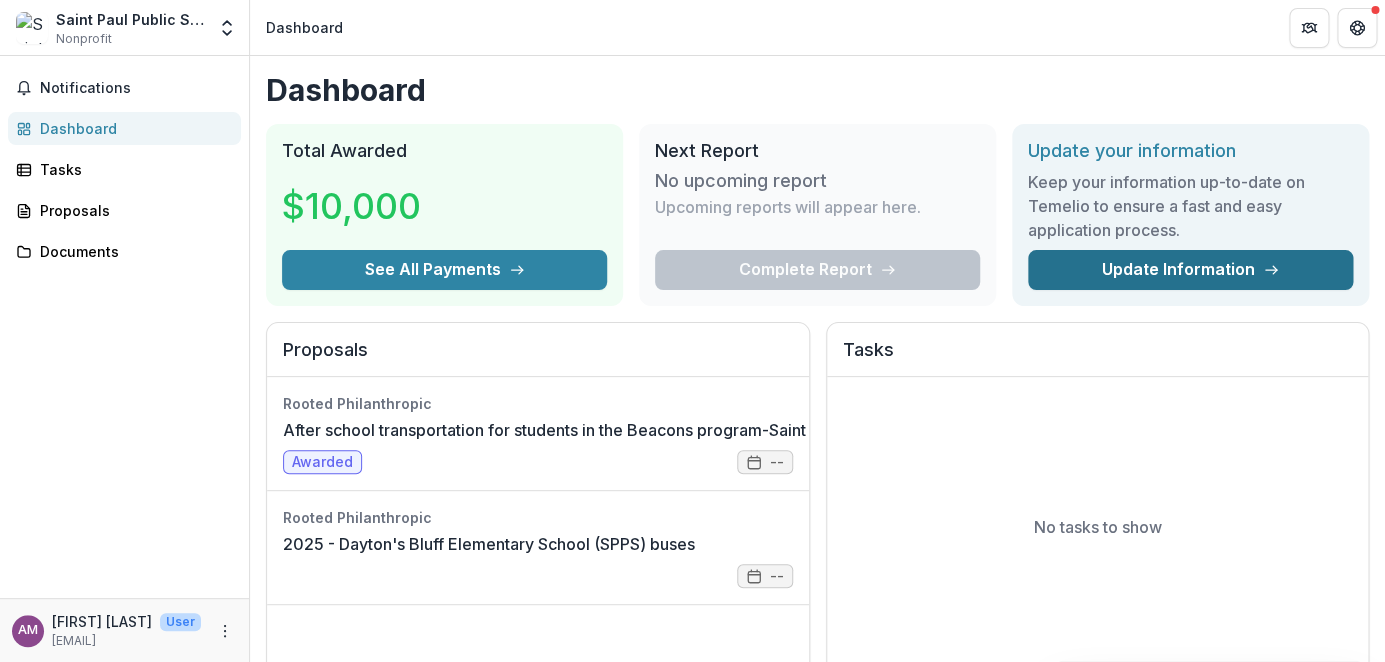 click on "Update Information" at bounding box center (1190, 270) 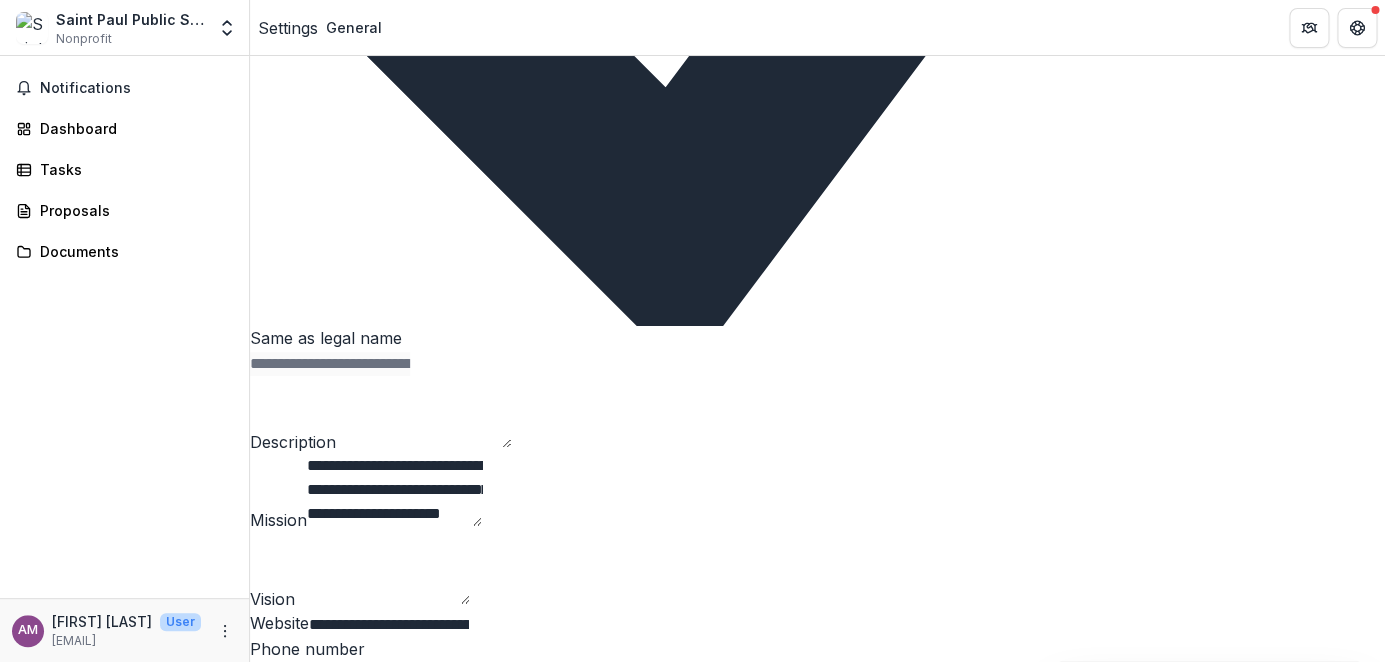 scroll, scrollTop: 970, scrollLeft: 0, axis: vertical 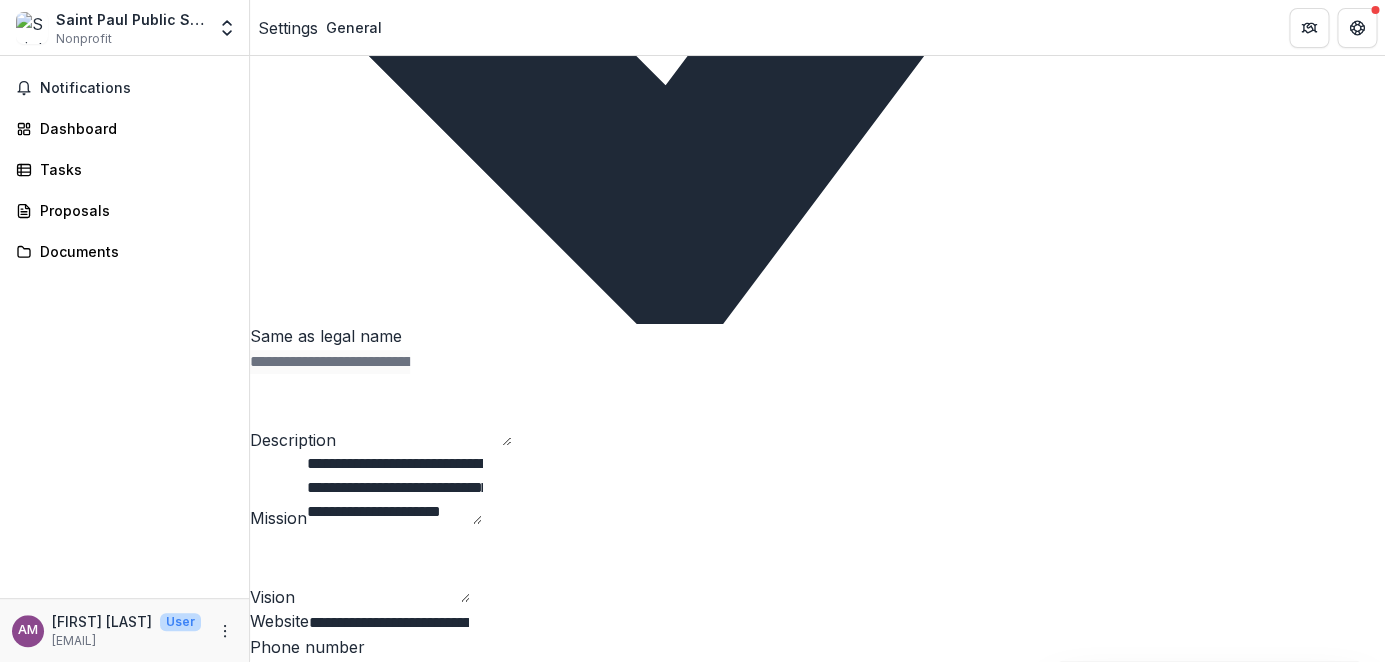click at bounding box center (817, 940) 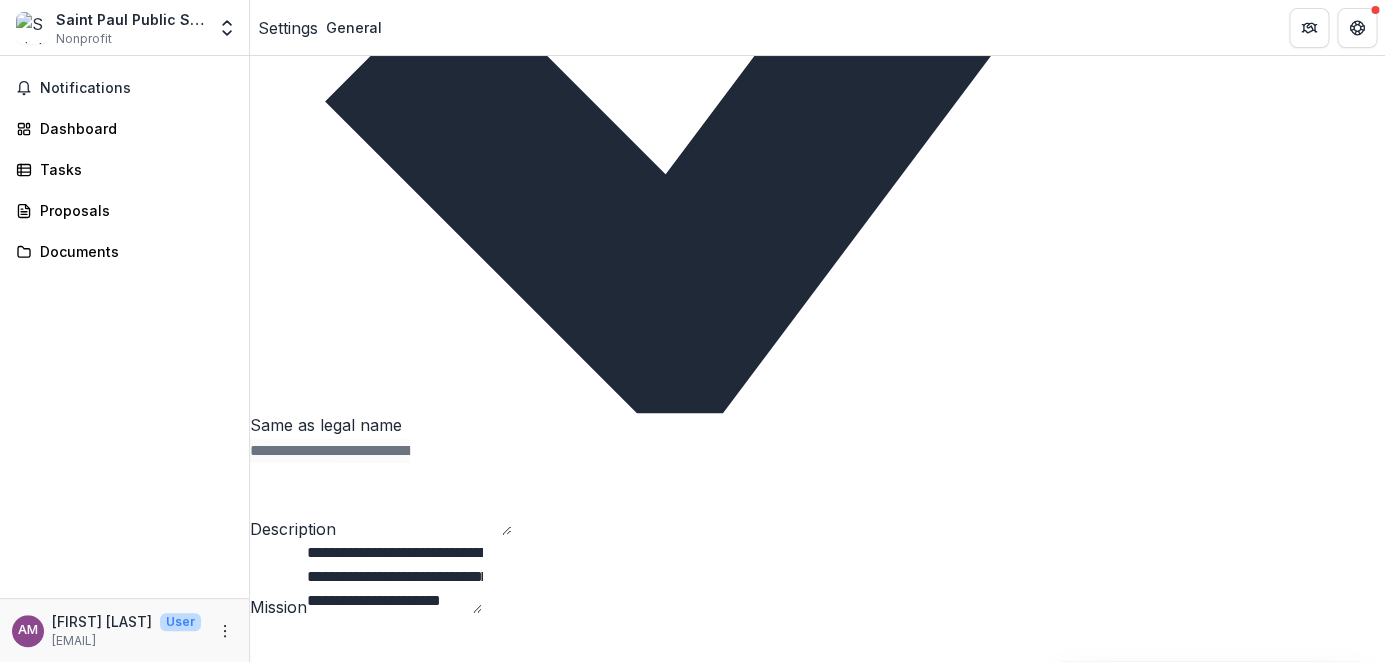 scroll, scrollTop: 0, scrollLeft: 0, axis: both 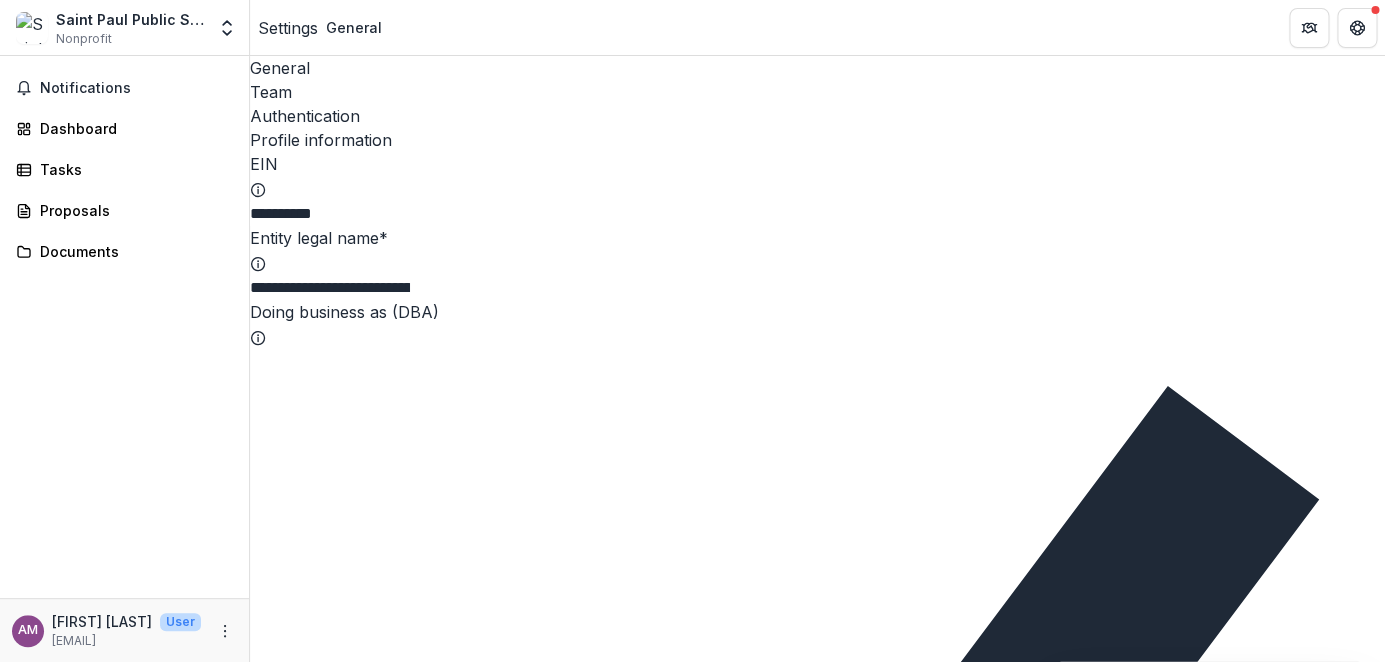 click on "Save Changes" at bounding box center [356, 3701] 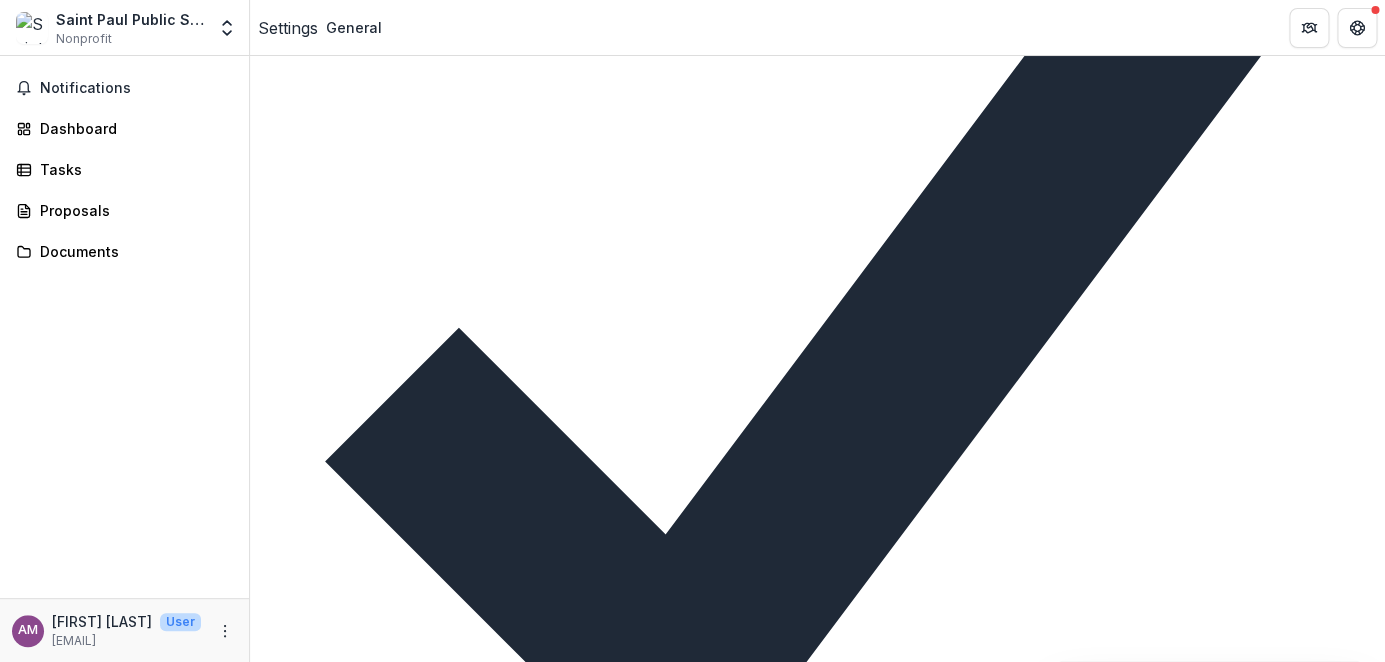 click on "**********" at bounding box center [389, 1071] 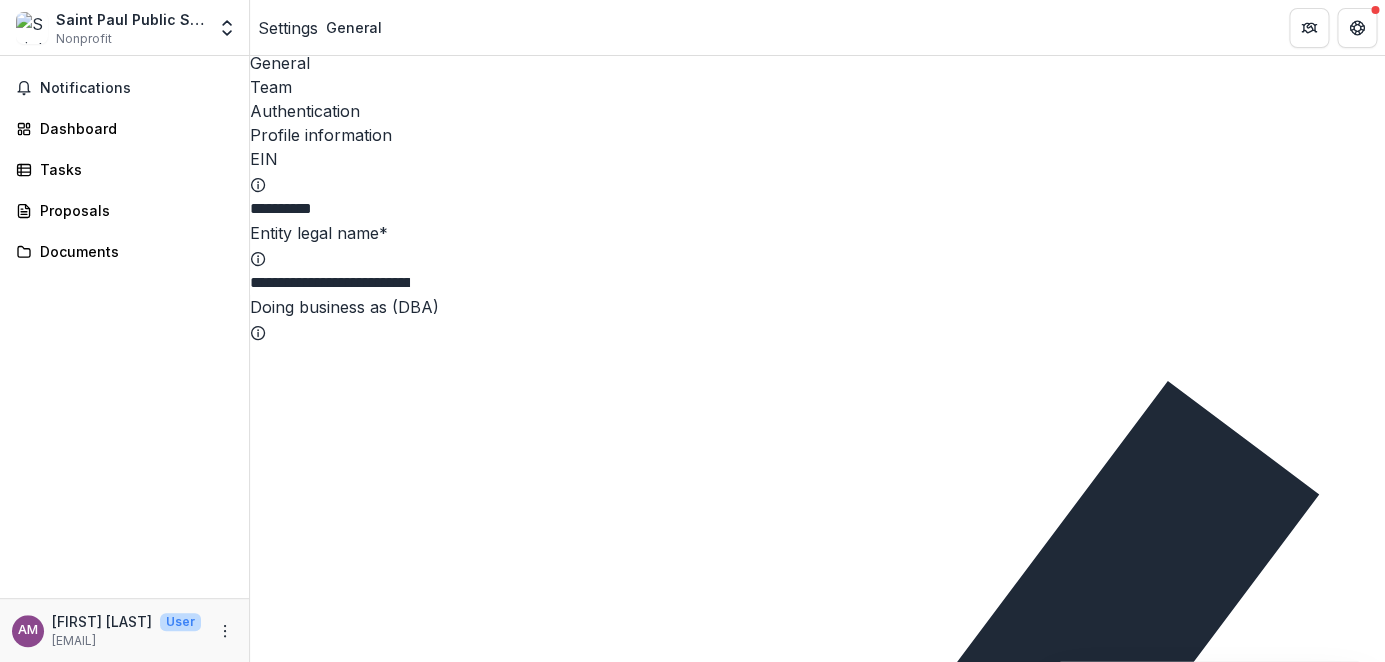 scroll, scrollTop: 0, scrollLeft: 0, axis: both 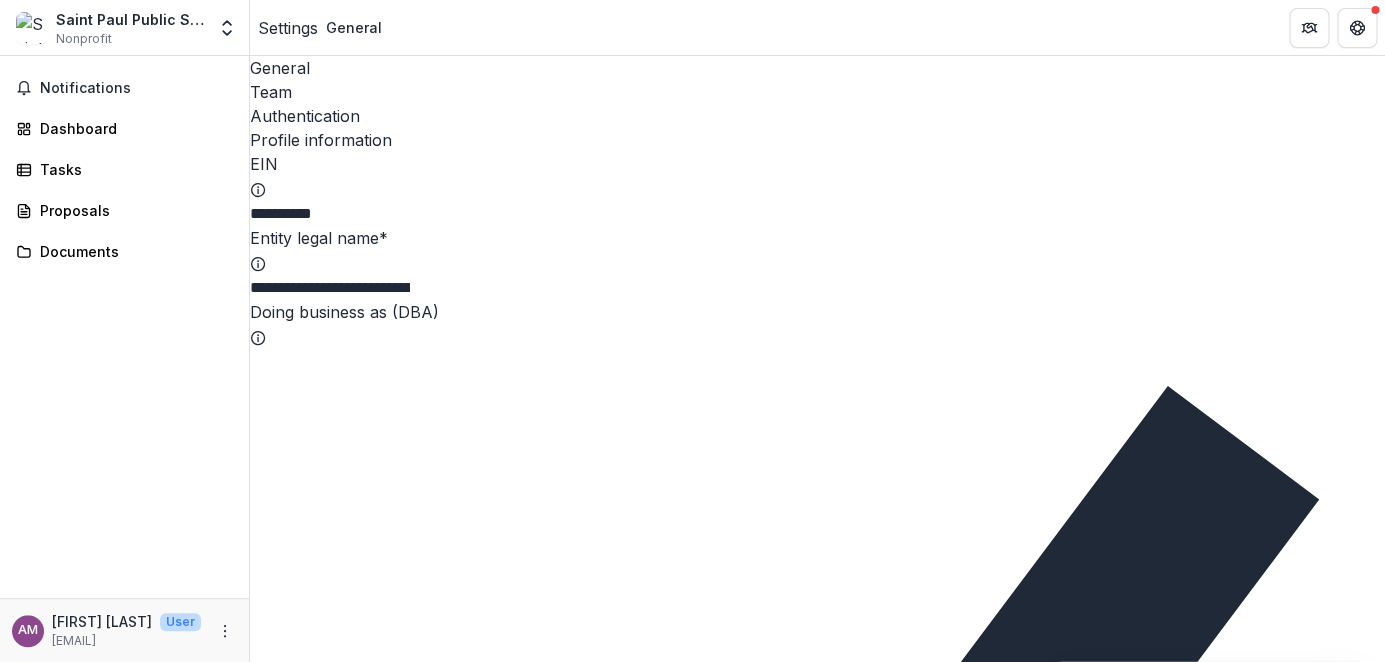 click on "Settings" at bounding box center (288, 28) 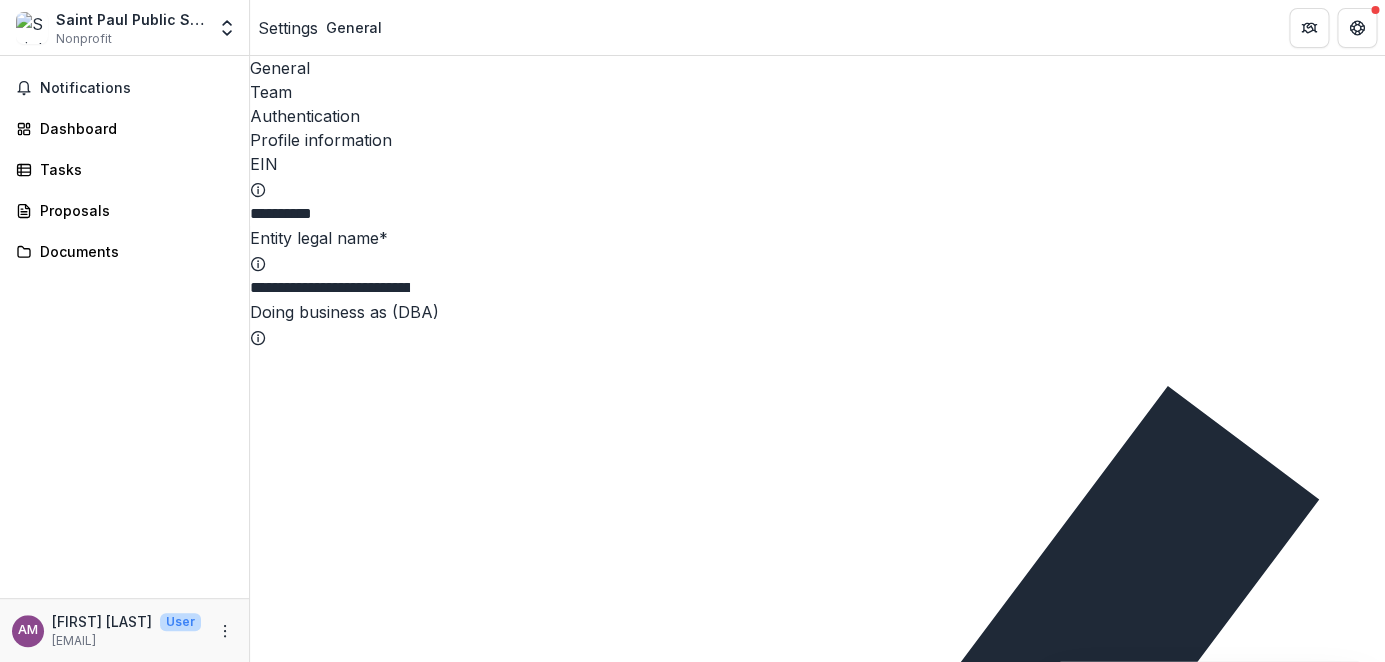 click on "Notifications Dashboard Tasks Proposals Documents" at bounding box center [124, 327] 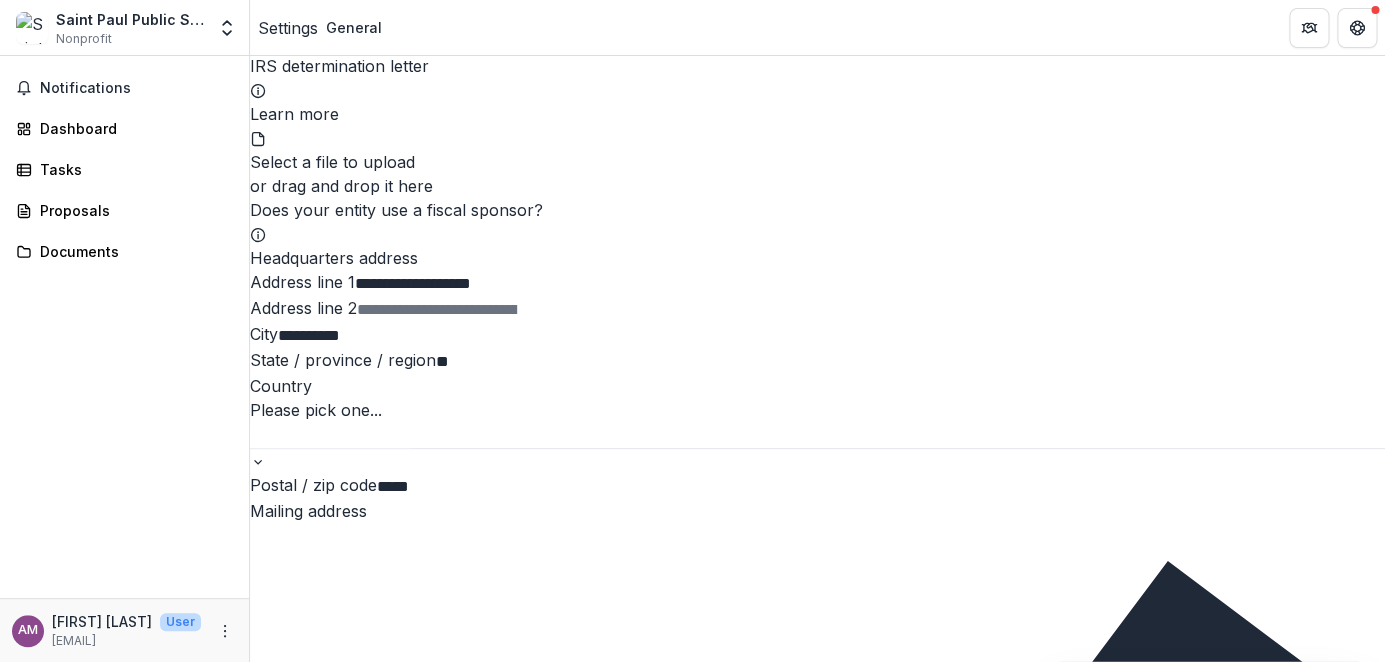 scroll, scrollTop: 2331, scrollLeft: 0, axis: vertical 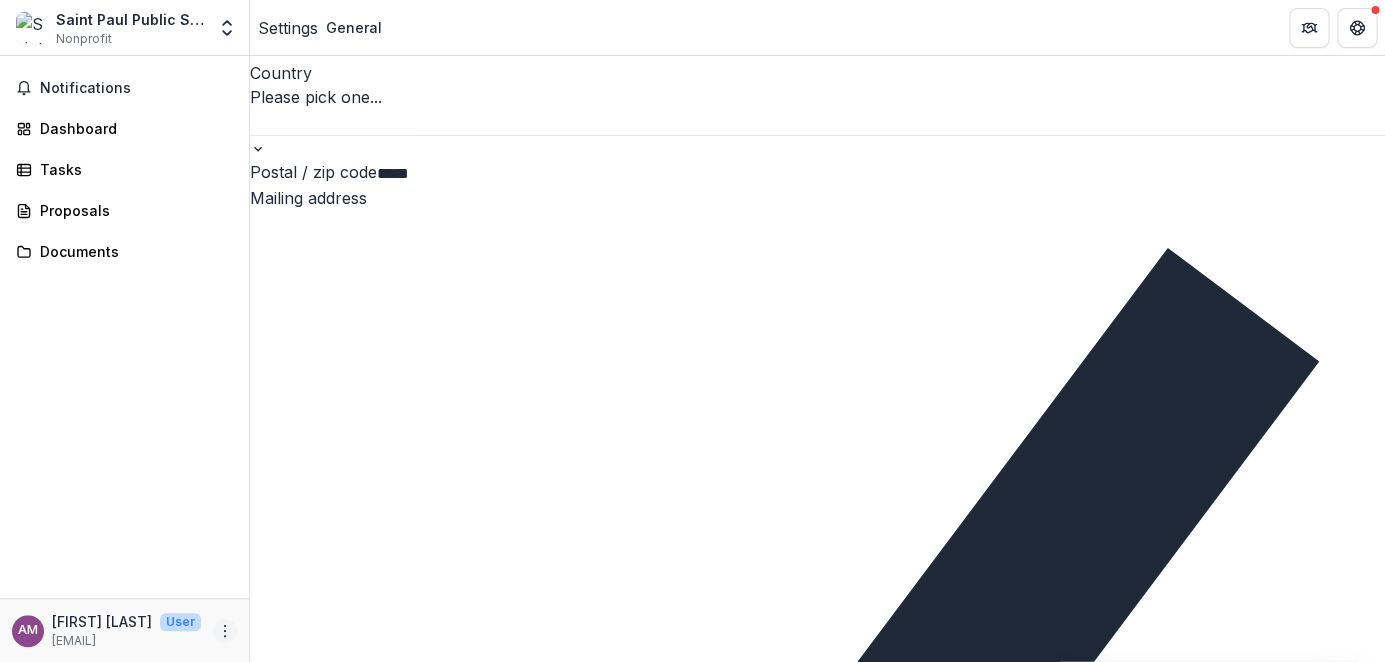 click 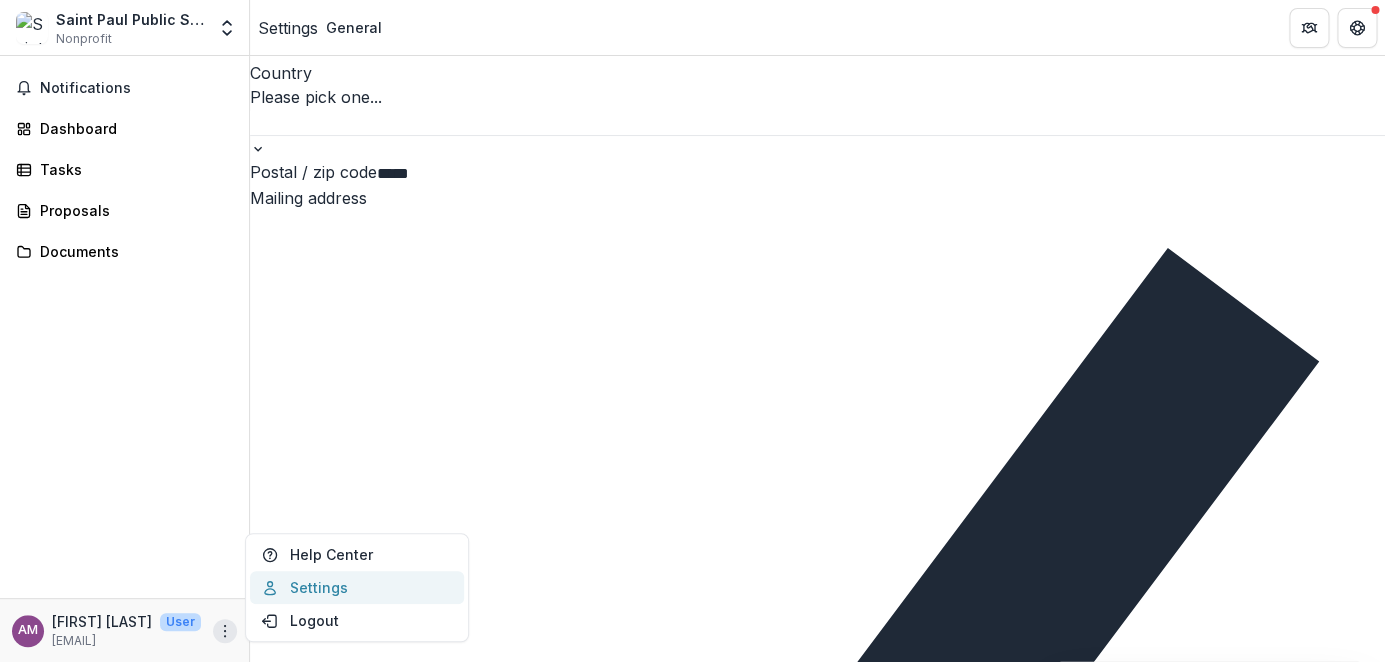 click on "Settings" at bounding box center [357, 587] 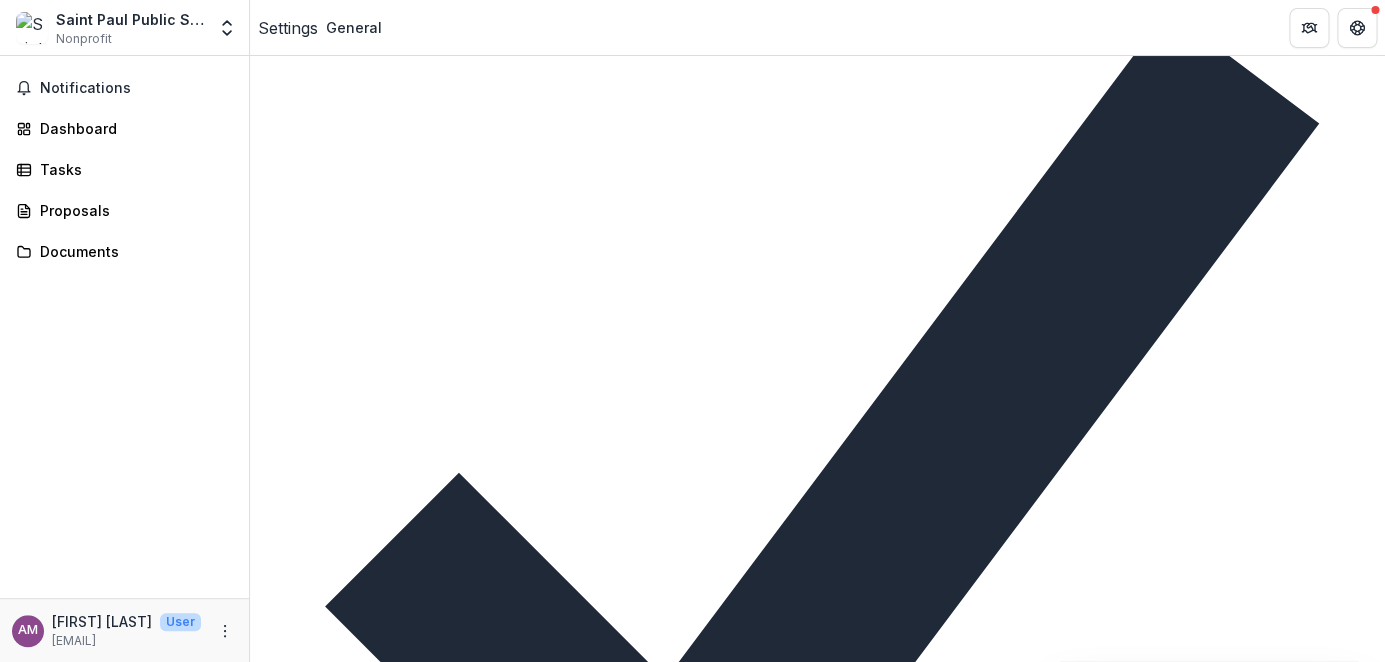 scroll, scrollTop: 0, scrollLeft: 0, axis: both 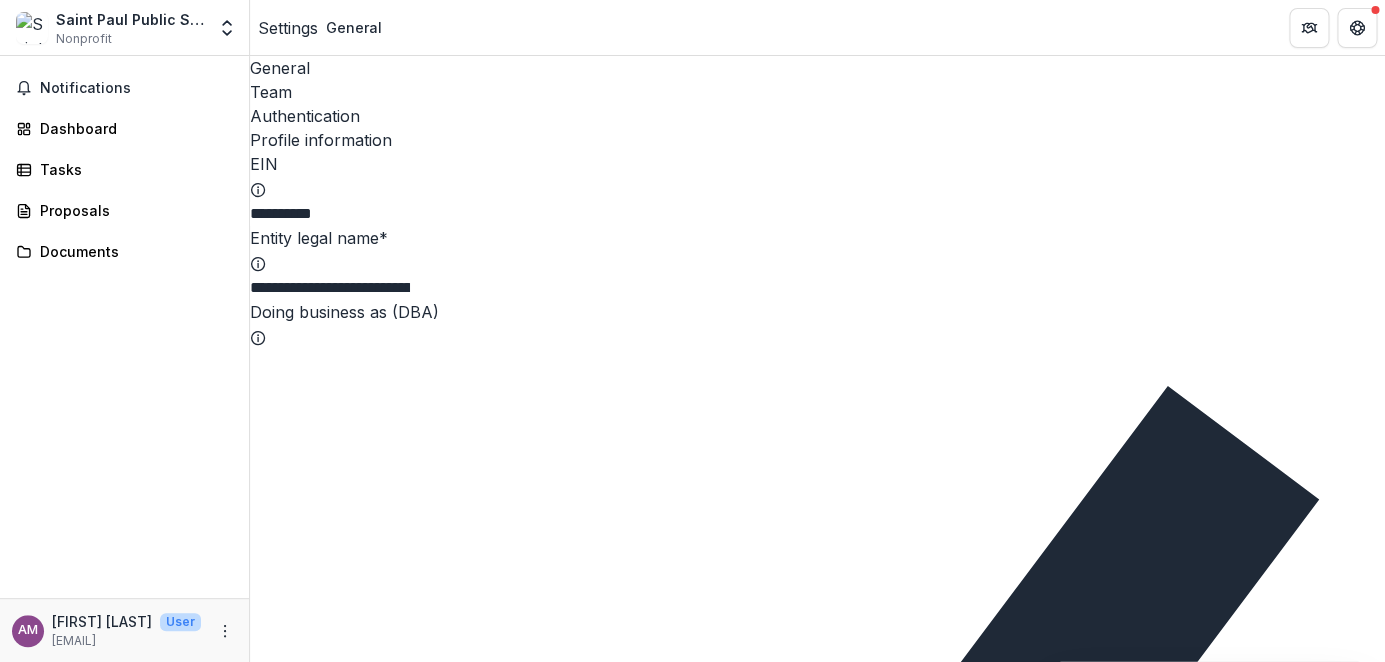 click on "Team" at bounding box center (817, 92) 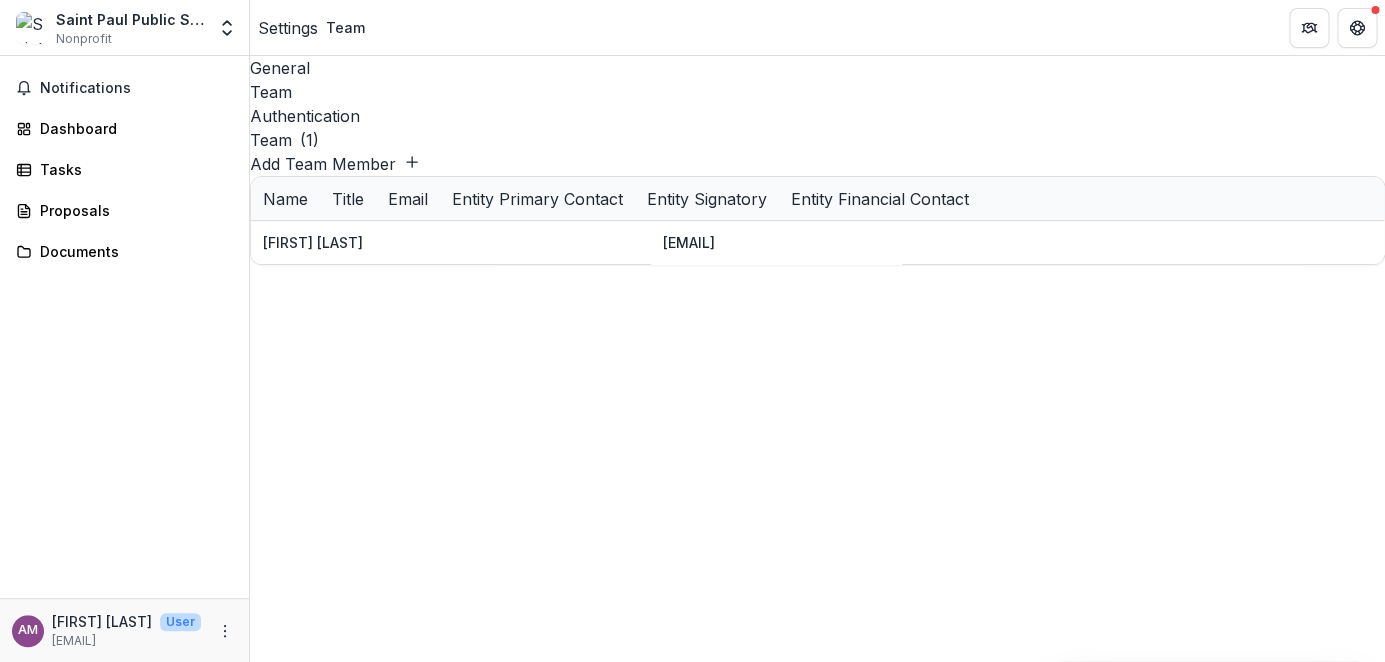 click 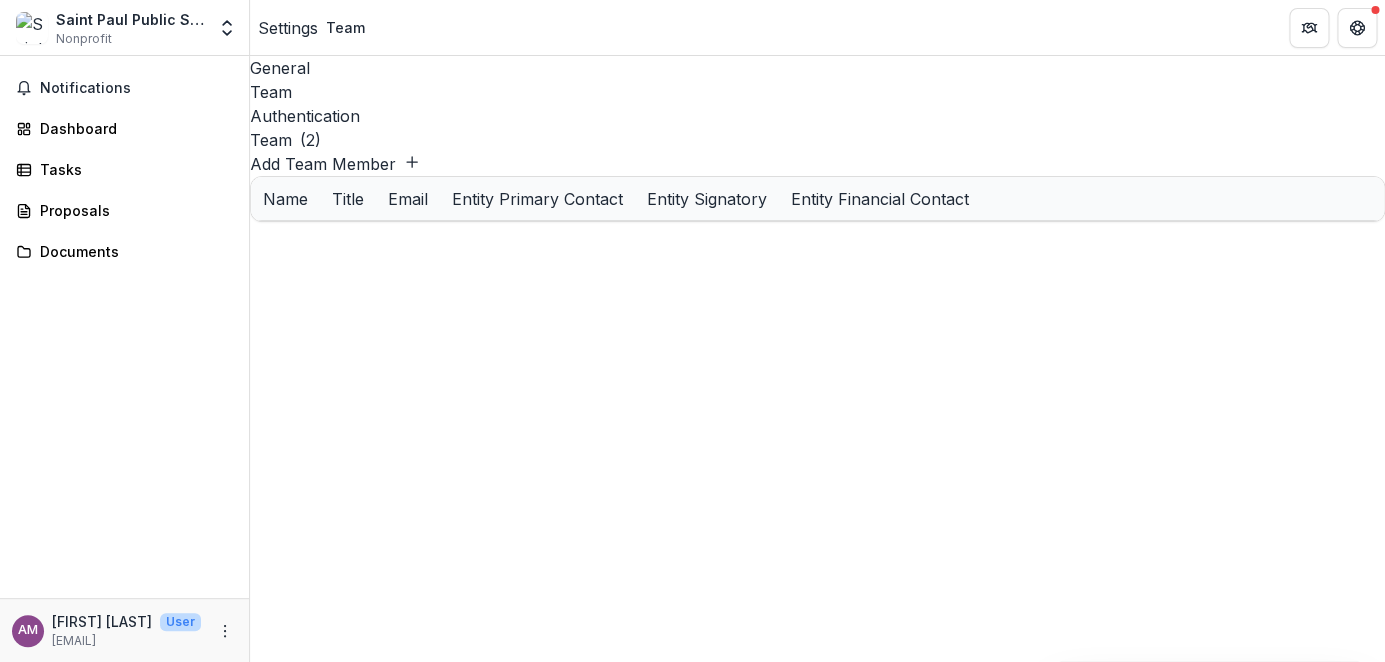 type 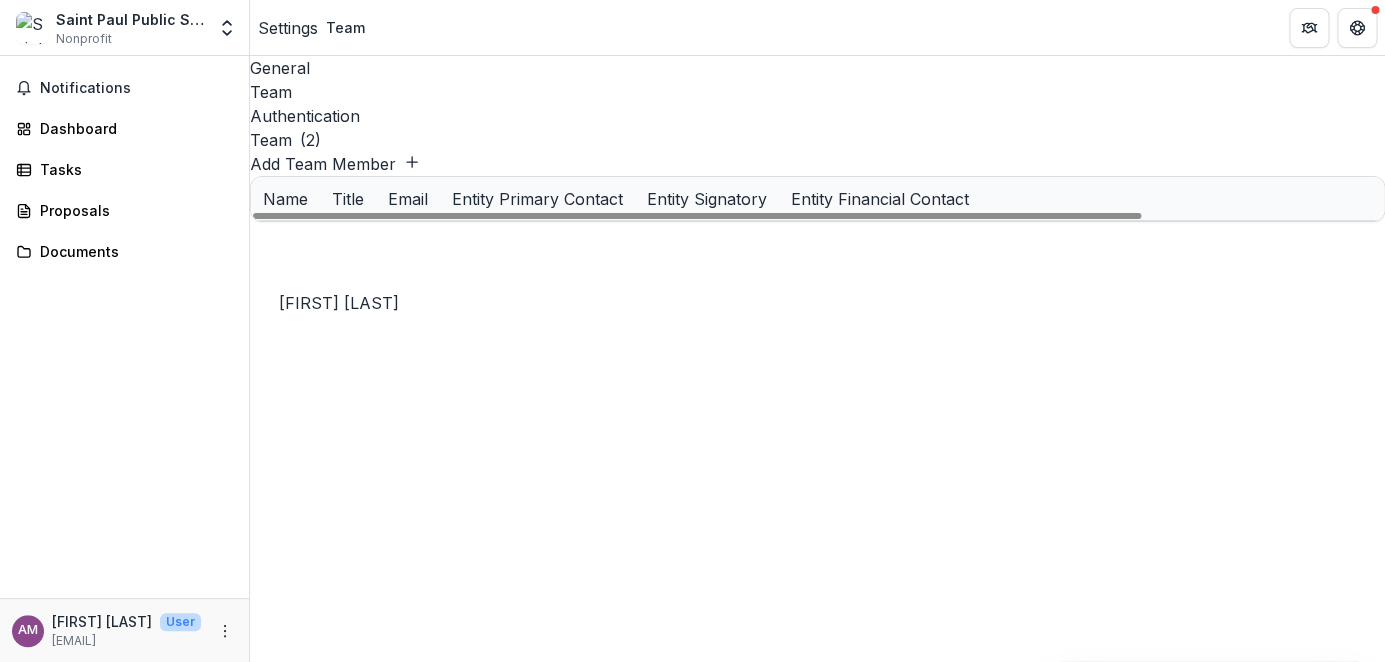 click on "[FIRST] [LAST]" at bounding box center (313, 285) 